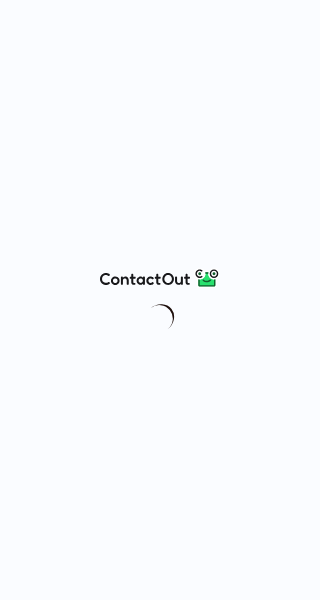 scroll, scrollTop: 0, scrollLeft: 0, axis: both 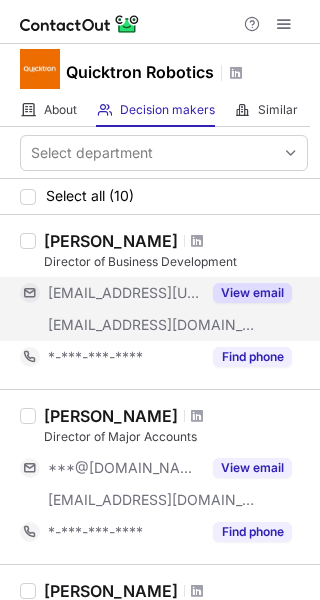click on "View email" at bounding box center (252, 293) 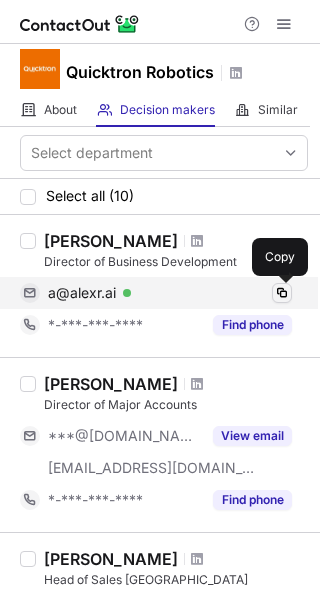 click at bounding box center [282, 293] 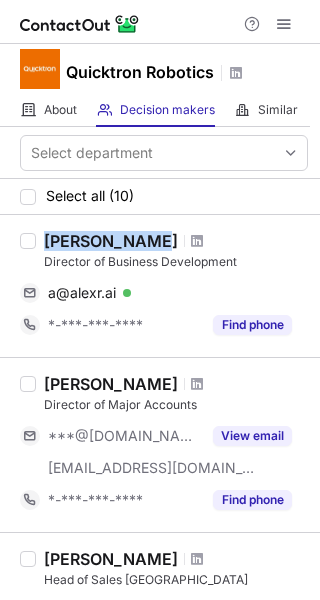 drag, startPoint x: 141, startPoint y: 237, endPoint x: 45, endPoint y: 236, distance: 96.00521 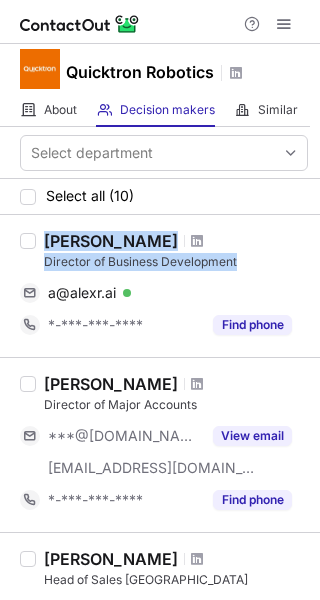drag, startPoint x: 235, startPoint y: 259, endPoint x: 25, endPoint y: 269, distance: 210.23796 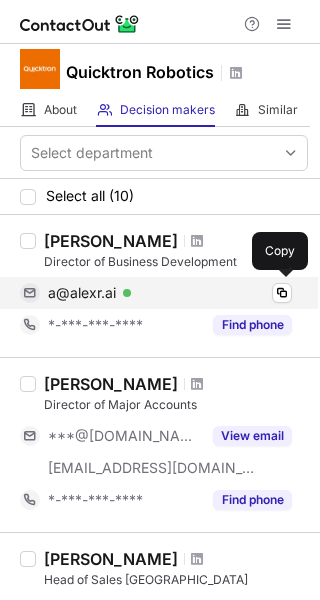 click on "a@alexr.ai Verified Copy" at bounding box center [156, 293] 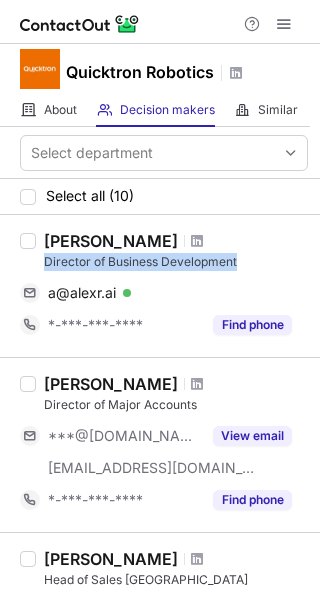 drag, startPoint x: 240, startPoint y: 258, endPoint x: 40, endPoint y: 259, distance: 200.0025 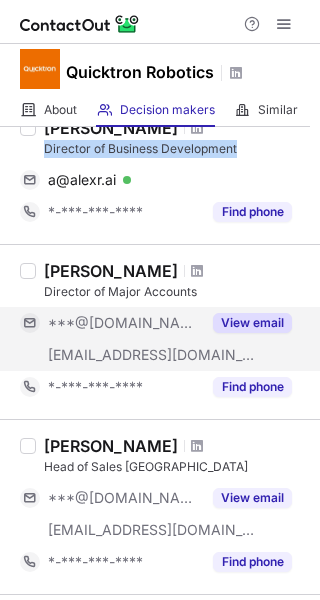 scroll, scrollTop: 200, scrollLeft: 0, axis: vertical 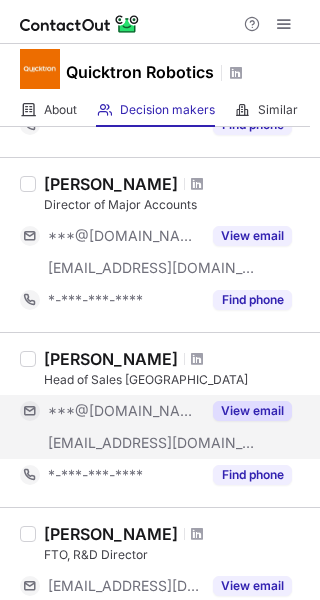 click on "View email" at bounding box center [252, 411] 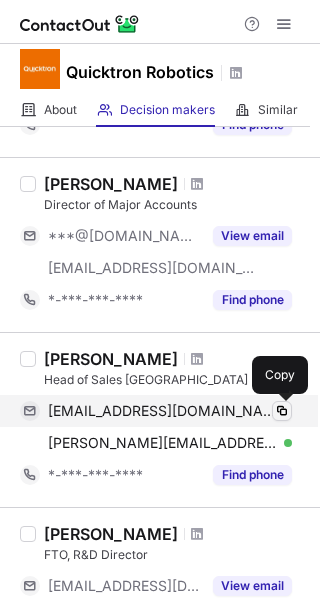 click at bounding box center (282, 411) 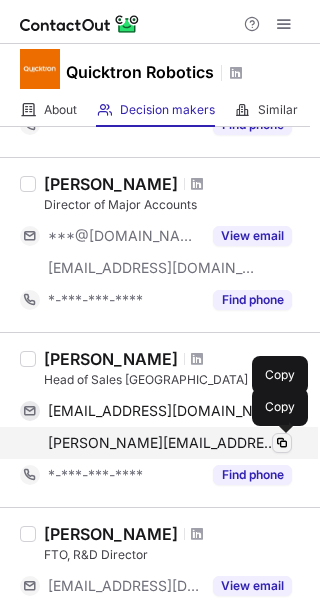 click at bounding box center (282, 443) 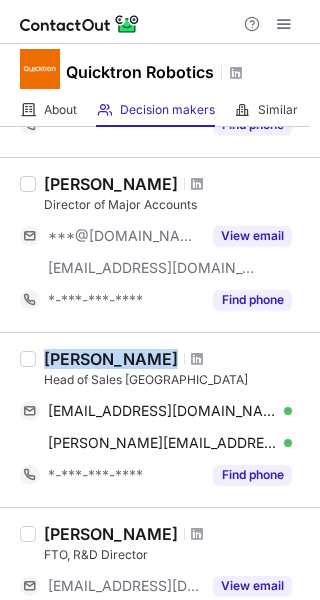 drag, startPoint x: 170, startPoint y: 354, endPoint x: 44, endPoint y: 353, distance: 126.00397 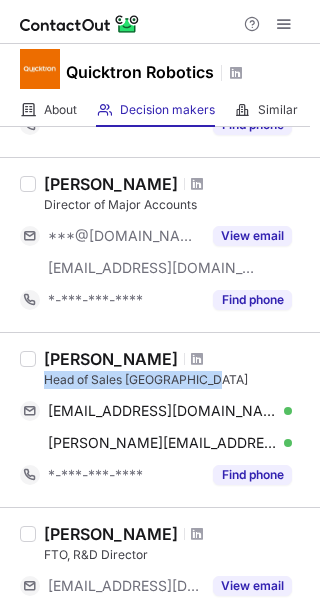 drag, startPoint x: 219, startPoint y: 383, endPoint x: 36, endPoint y: 386, distance: 183.02458 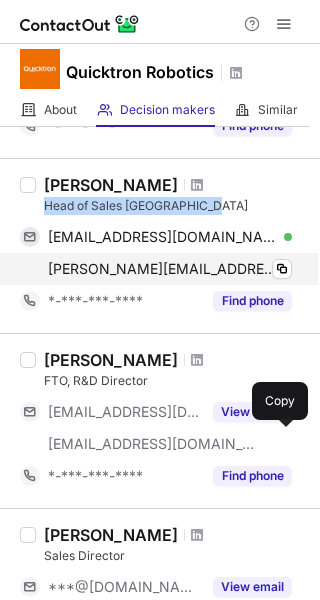 scroll, scrollTop: 400, scrollLeft: 0, axis: vertical 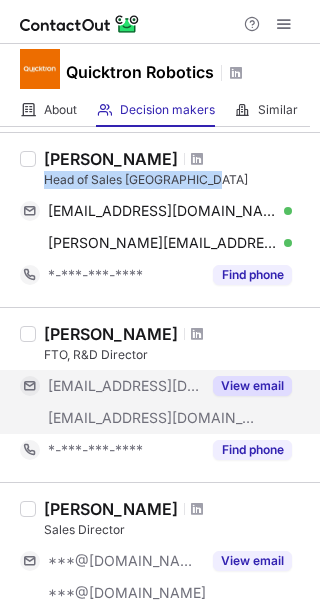 click on "View email" at bounding box center (252, 386) 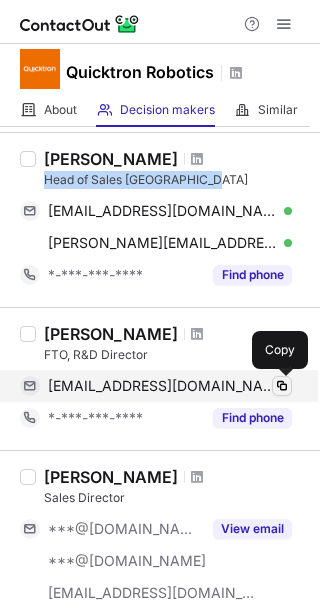 click at bounding box center (282, 386) 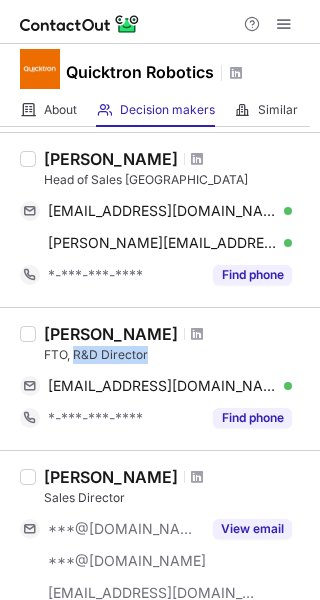 drag, startPoint x: 145, startPoint y: 348, endPoint x: 74, endPoint y: 351, distance: 71.063354 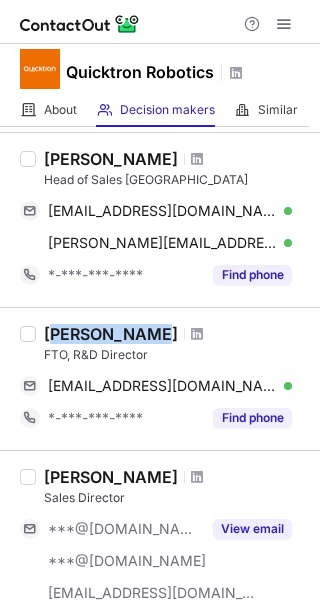 drag, startPoint x: 137, startPoint y: 335, endPoint x: 53, endPoint y: 330, distance: 84.14868 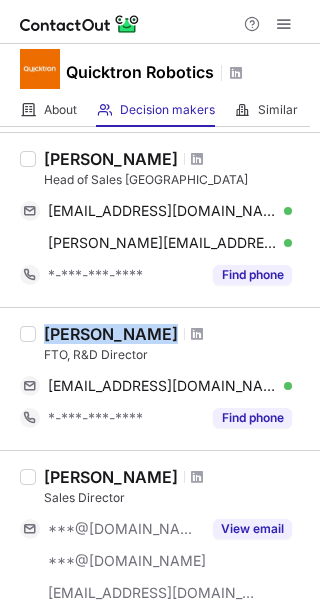 drag, startPoint x: 140, startPoint y: 328, endPoint x: 46, endPoint y: 335, distance: 94.26028 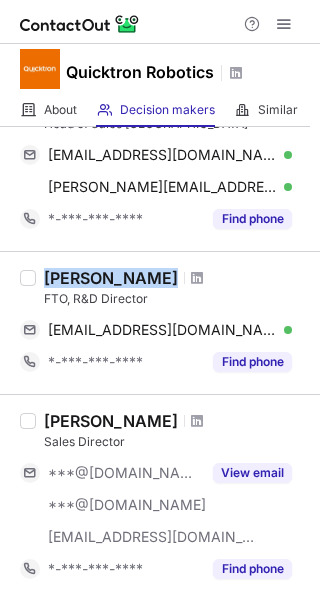 scroll, scrollTop: 500, scrollLeft: 0, axis: vertical 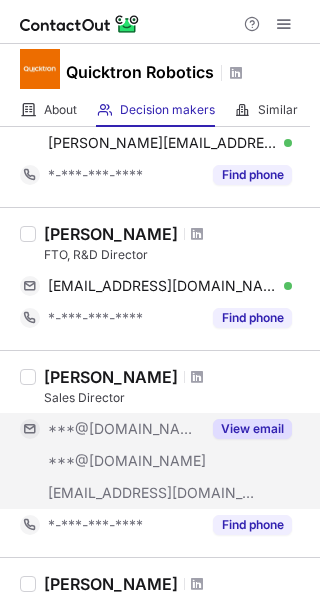 click on "View email" at bounding box center [246, 429] 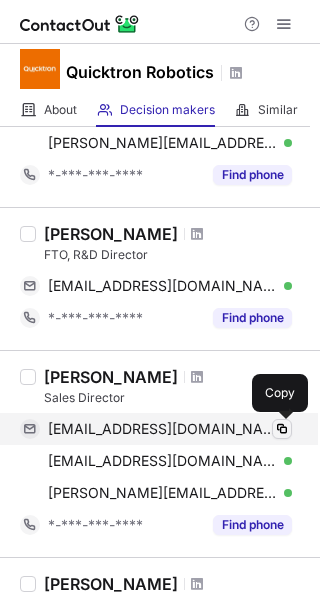 click at bounding box center (282, 429) 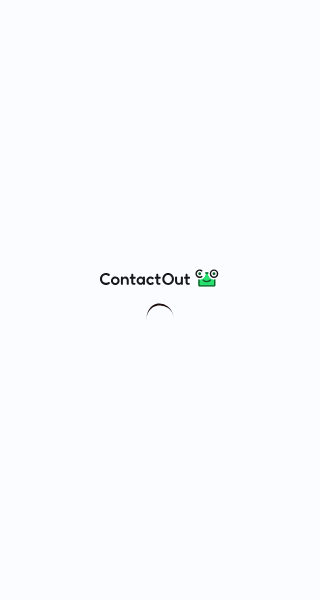 scroll, scrollTop: 0, scrollLeft: 0, axis: both 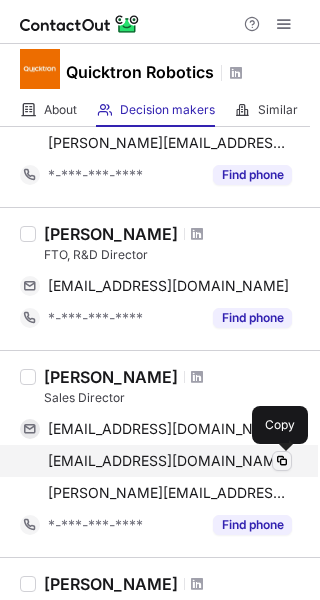 click at bounding box center [282, 461] 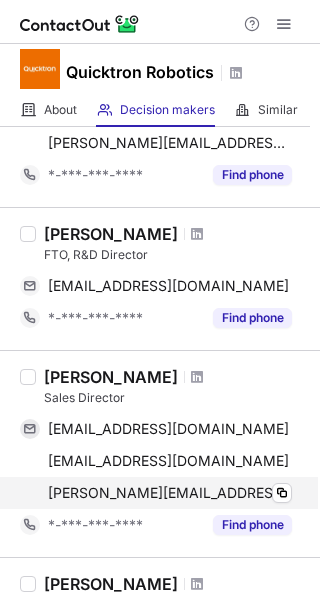 click on "ilija.mrdalj@quicktron.com Copy" at bounding box center (156, 493) 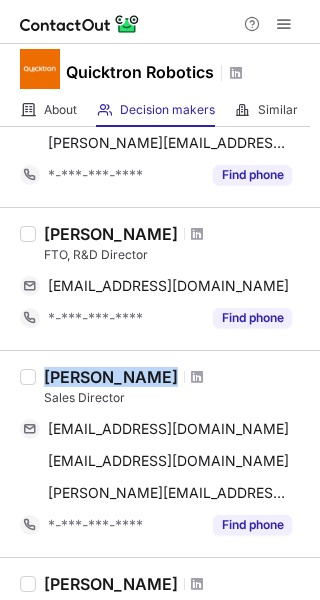 drag, startPoint x: 169, startPoint y: 373, endPoint x: 38, endPoint y: 364, distance: 131.30879 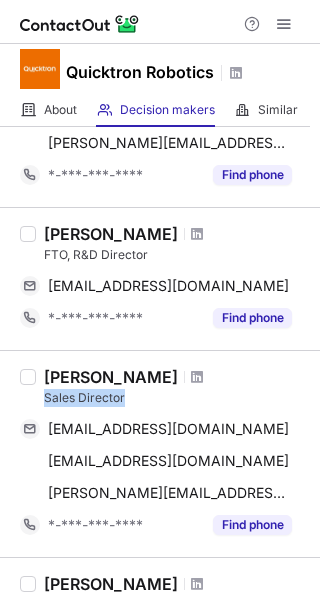 drag, startPoint x: 129, startPoint y: 403, endPoint x: 41, endPoint y: 399, distance: 88.09086 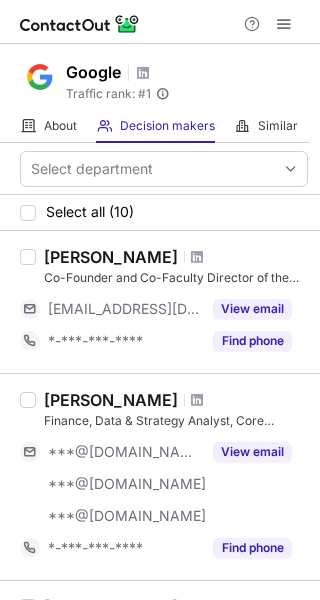 scroll, scrollTop: 0, scrollLeft: 0, axis: both 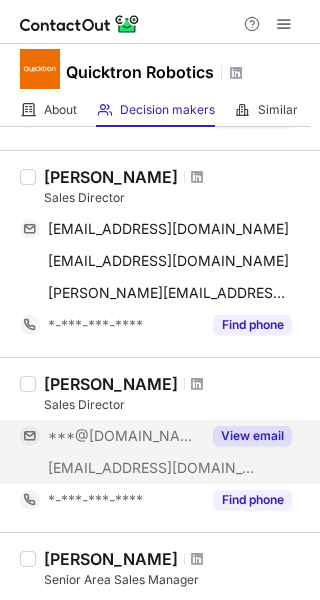click on "View email" at bounding box center (246, 436) 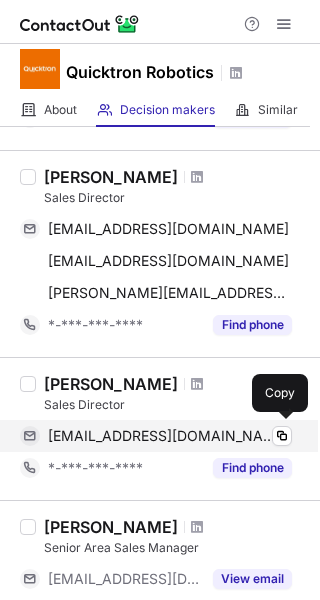 click on "luki.luznik@hotmail.com Verified" at bounding box center (170, 436) 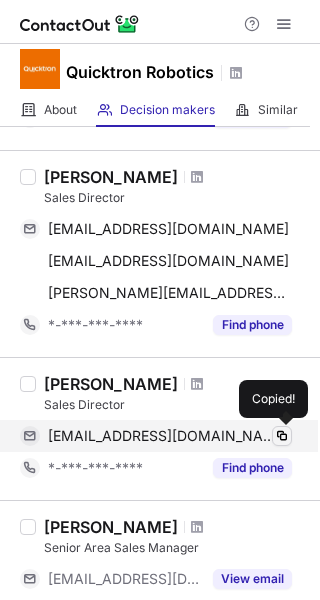click at bounding box center (282, 436) 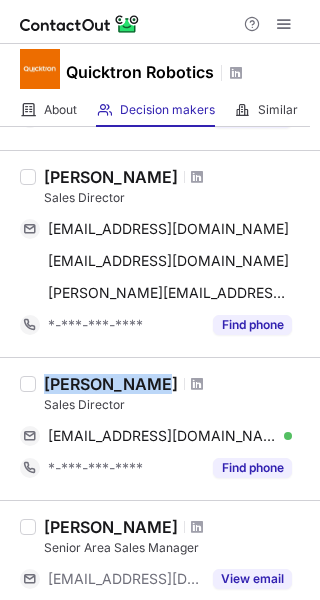 drag, startPoint x: 145, startPoint y: 375, endPoint x: 47, endPoint y: 383, distance: 98.32599 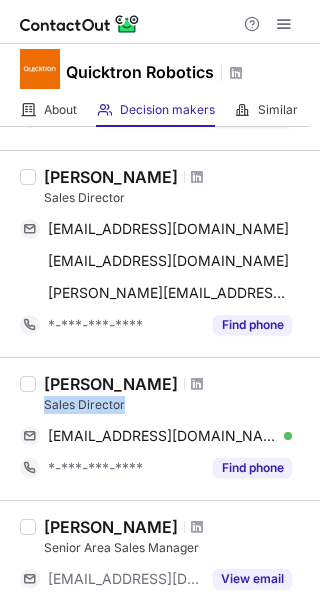 drag, startPoint x: 129, startPoint y: 409, endPoint x: 47, endPoint y: 398, distance: 82.73451 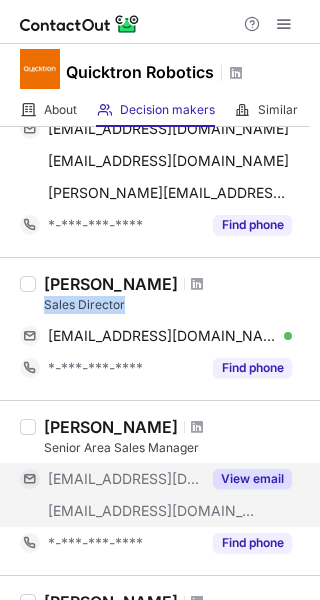 scroll, scrollTop: 900, scrollLeft: 0, axis: vertical 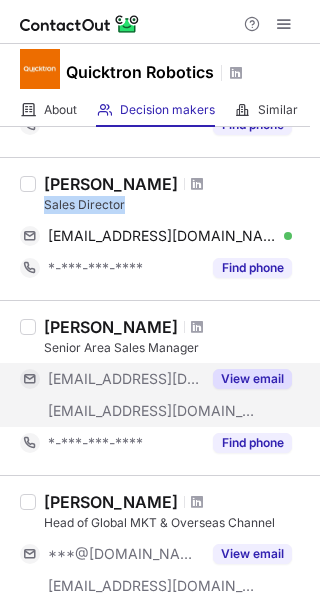 click on "View email" at bounding box center (252, 379) 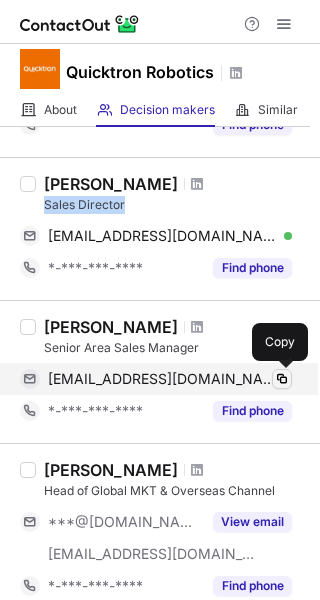 click at bounding box center [282, 379] 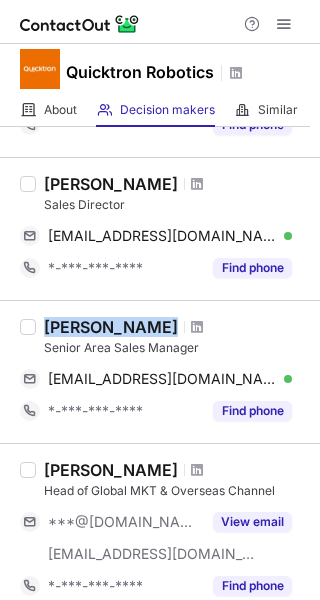 drag, startPoint x: 126, startPoint y: 323, endPoint x: 40, endPoint y: 313, distance: 86.579445 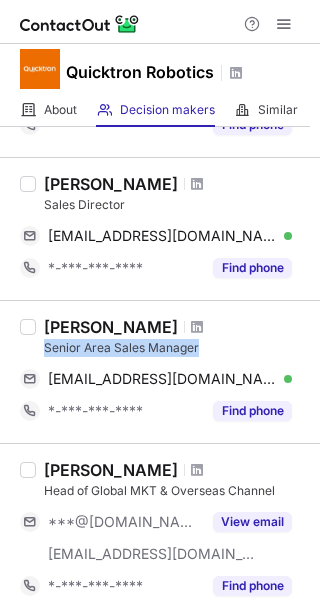 drag, startPoint x: 193, startPoint y: 348, endPoint x: 37, endPoint y: 347, distance: 156.0032 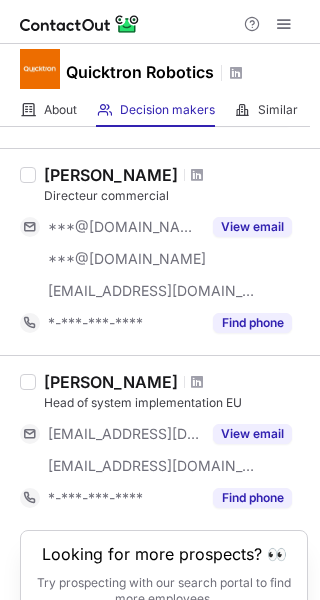 scroll, scrollTop: 1400, scrollLeft: 0, axis: vertical 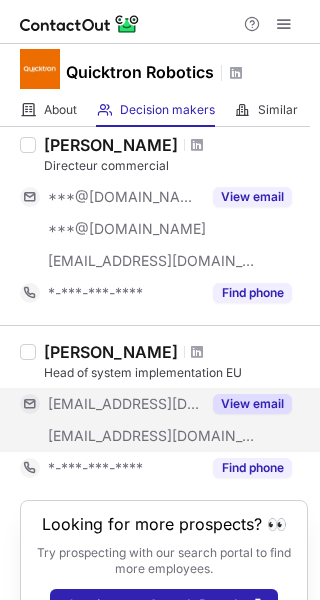 click on "View email" at bounding box center [252, 404] 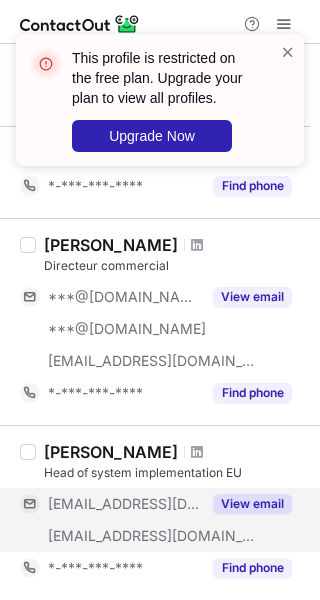 scroll, scrollTop: 1400, scrollLeft: 0, axis: vertical 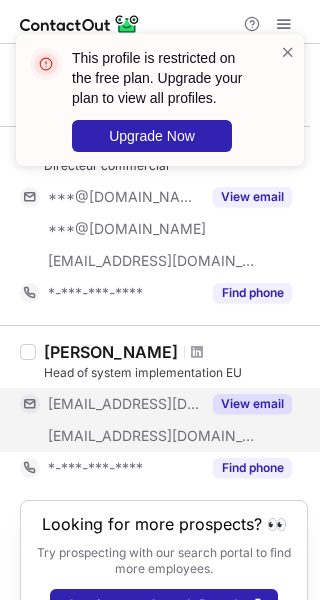 click on "View email" at bounding box center [252, 404] 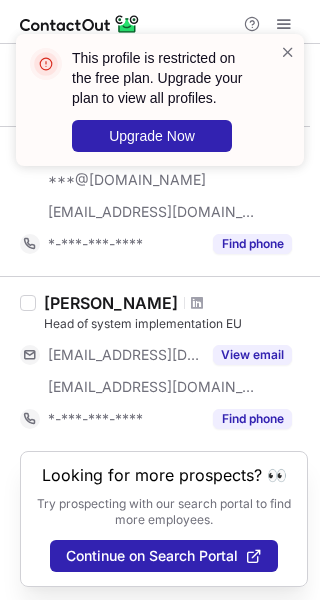 scroll, scrollTop: 1350, scrollLeft: 0, axis: vertical 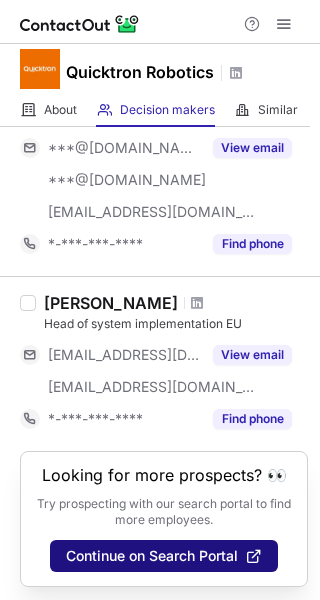 click on "Continue on Search Portal" at bounding box center [152, 556] 